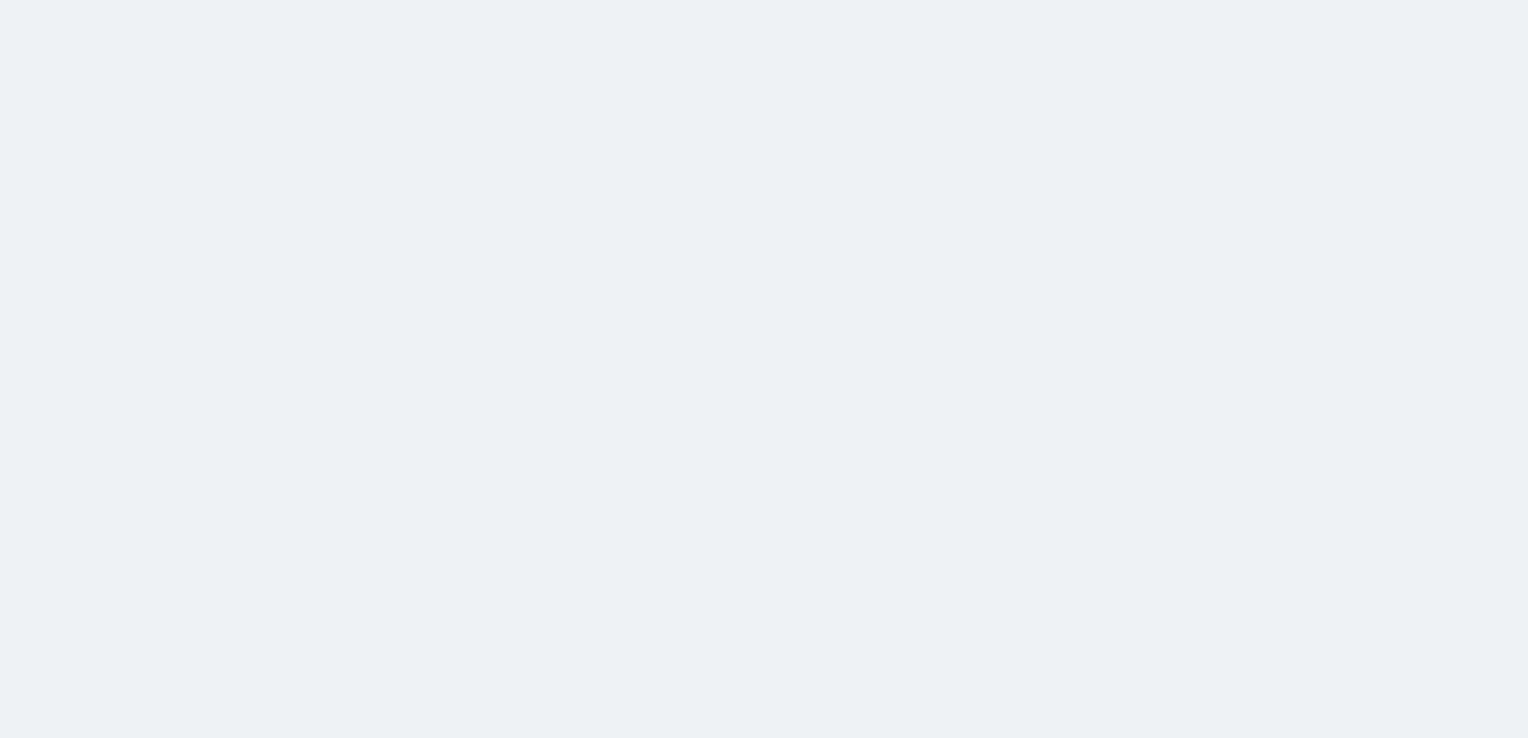 scroll, scrollTop: 0, scrollLeft: 0, axis: both 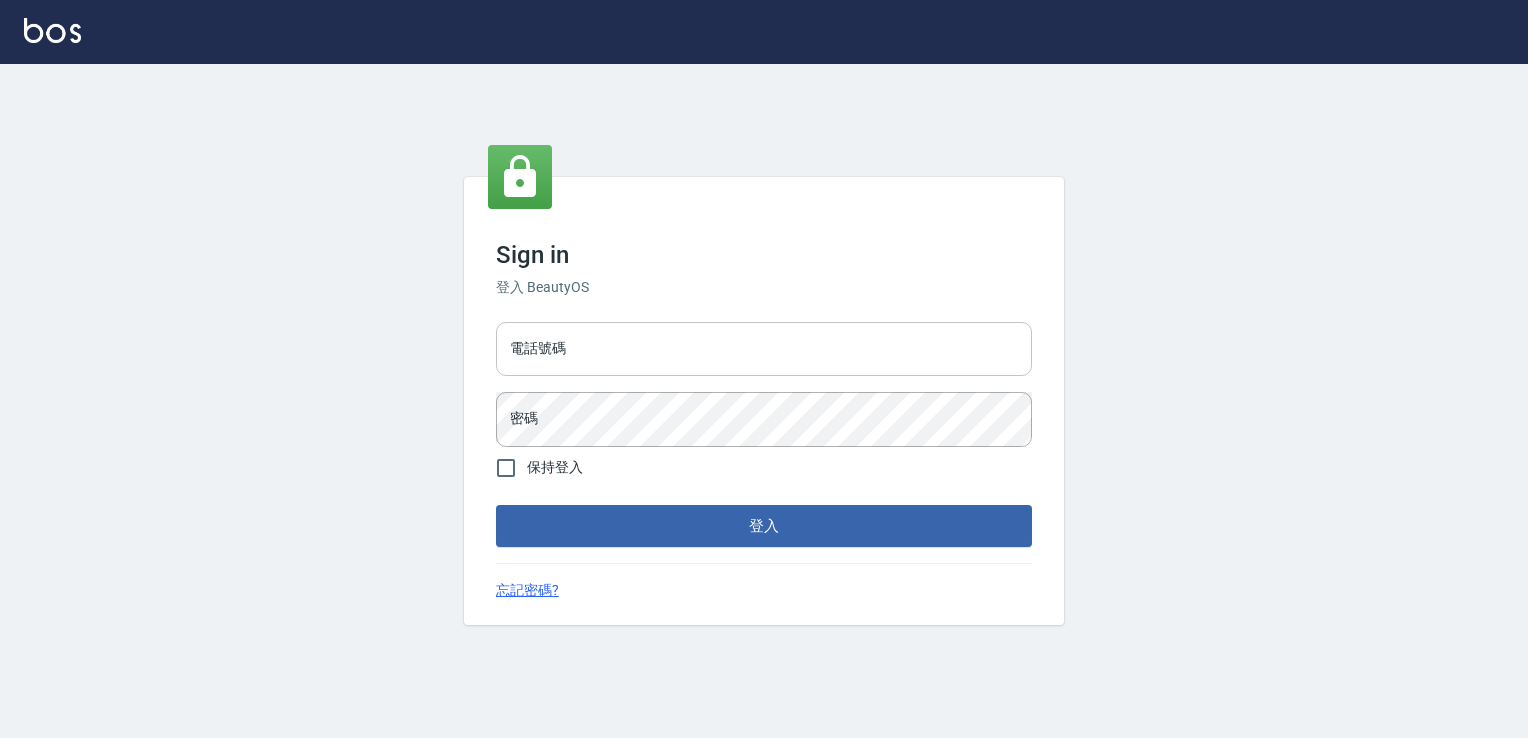 click on "電話號碼" at bounding box center (764, 349) 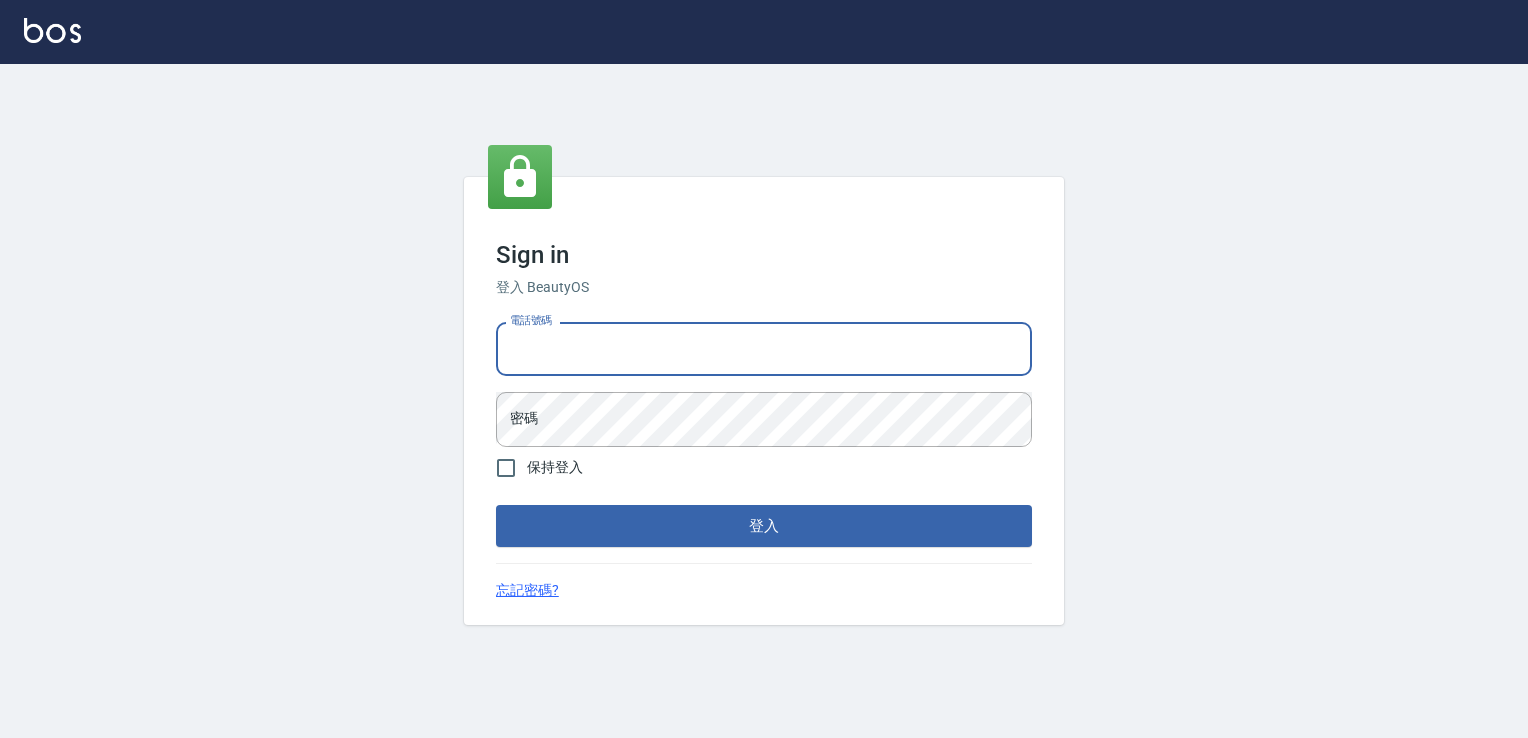 type on "[PHONE]" 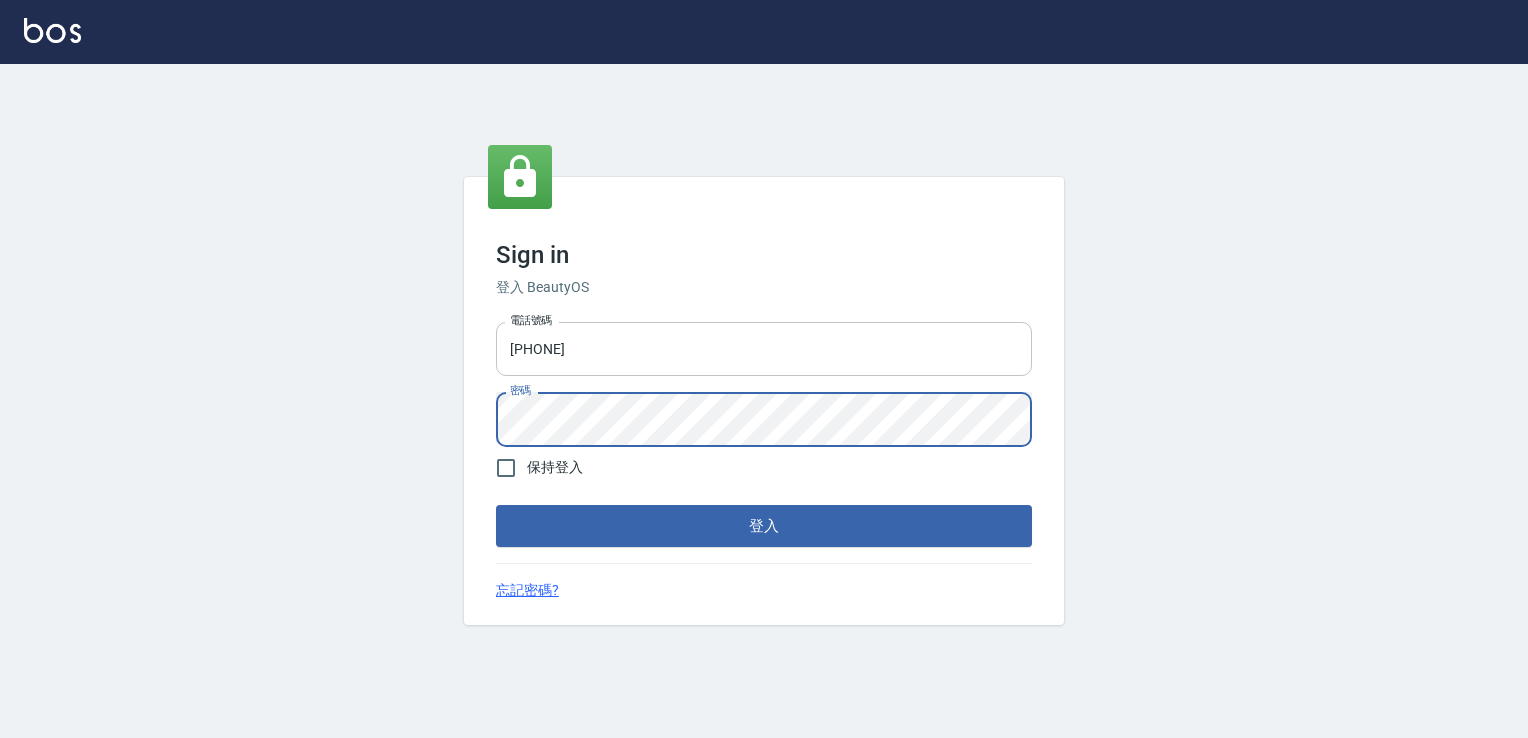 click on "登入" at bounding box center [764, 526] 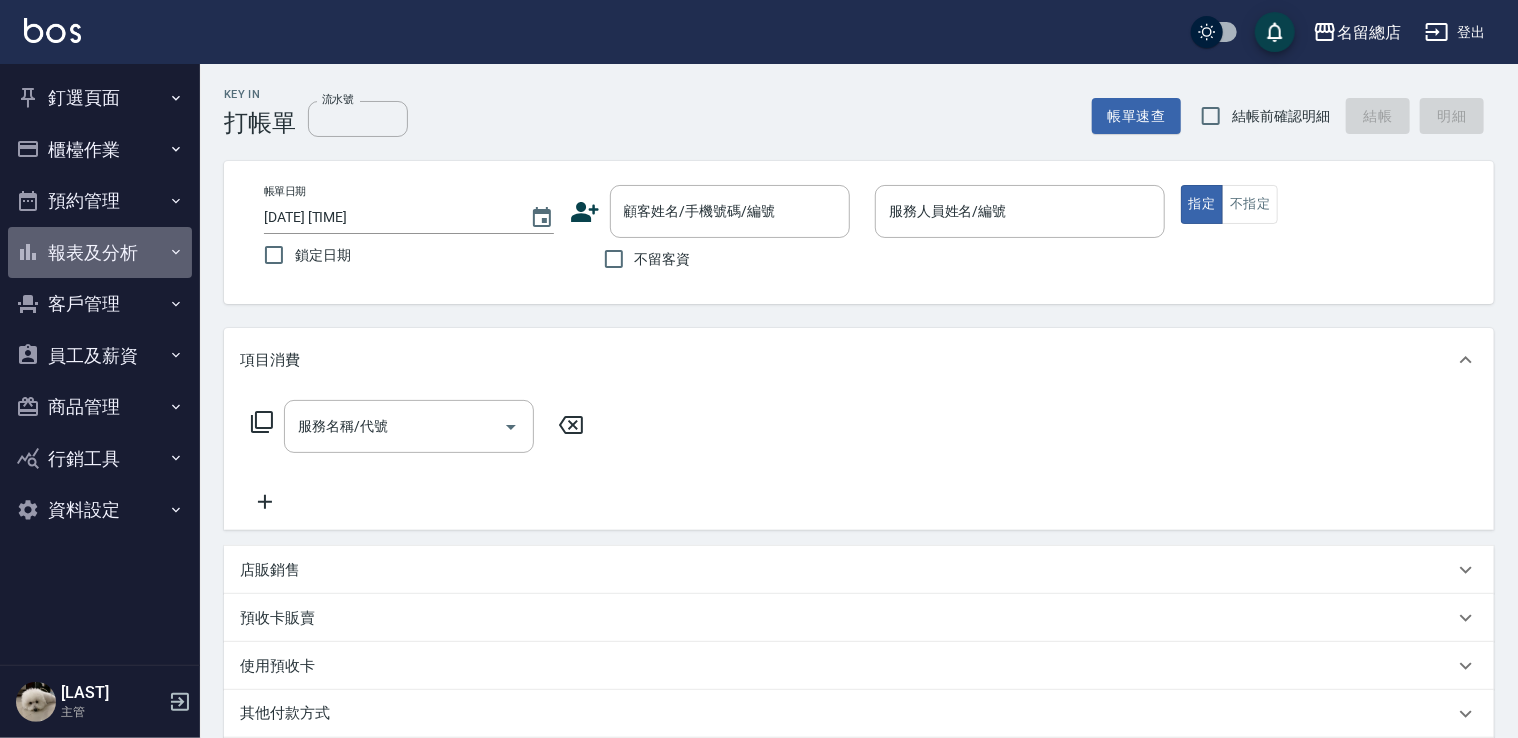 click on "報表及分析" at bounding box center [100, 253] 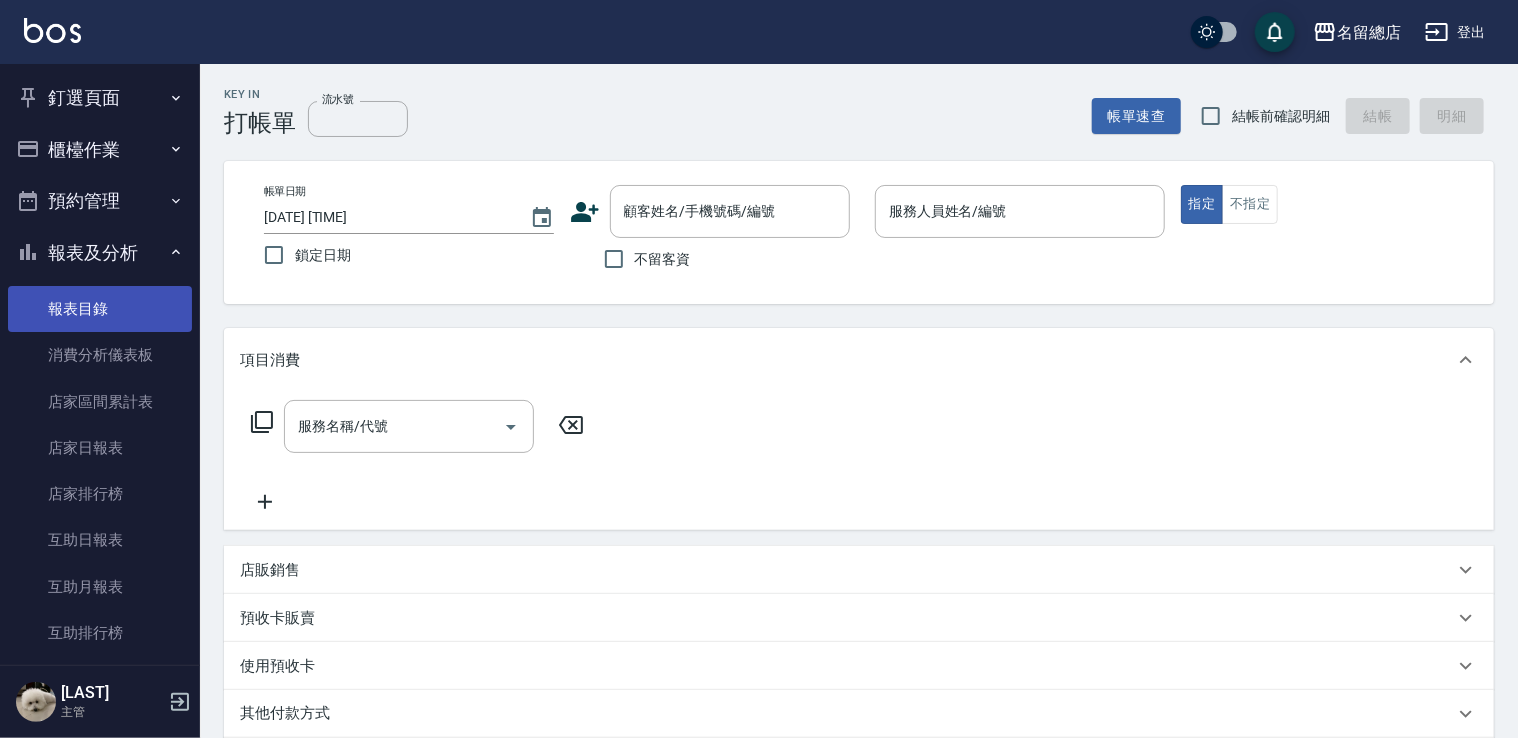 click on "報表目錄" at bounding box center [100, 309] 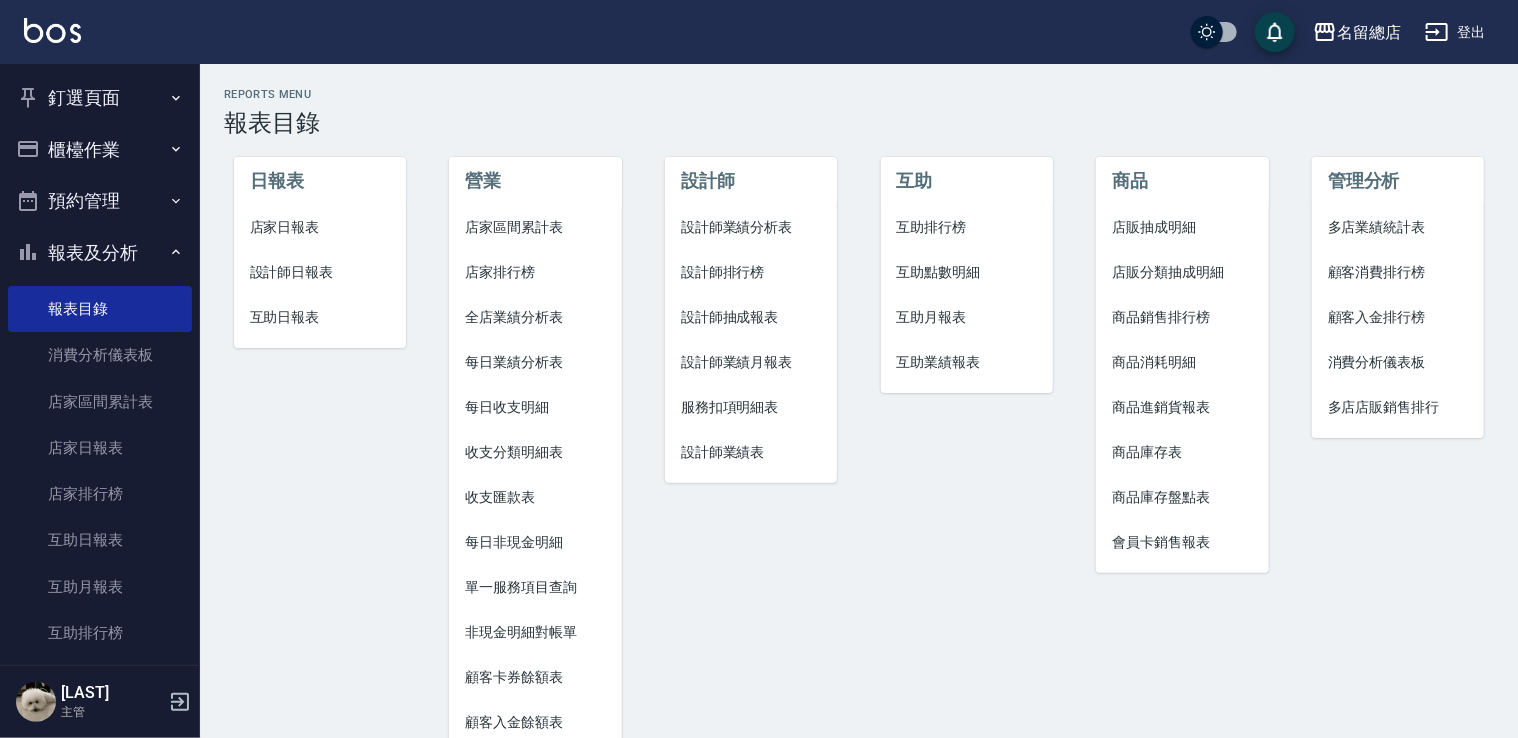 click on "櫃檯作業" at bounding box center (100, 150) 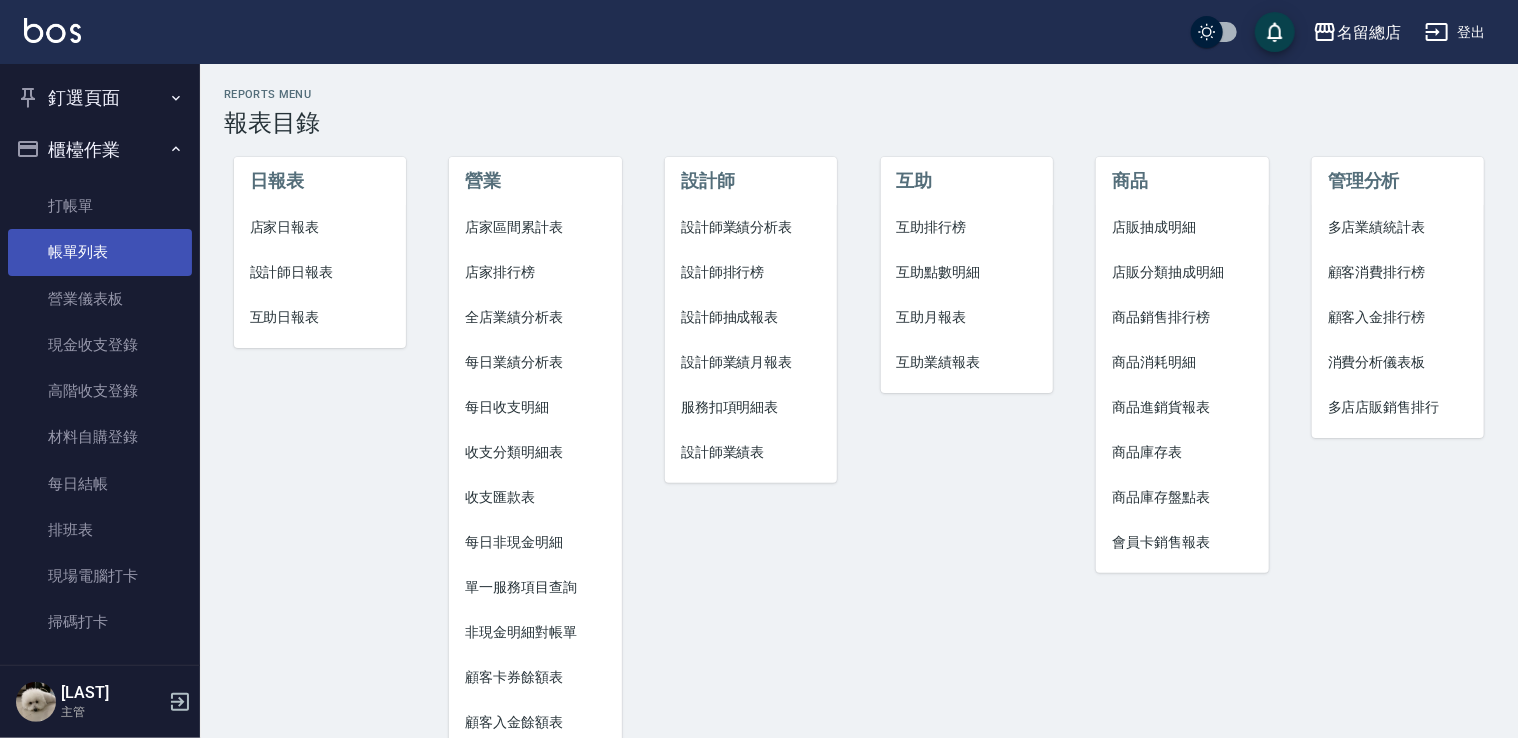 click on "帳單列表" at bounding box center (100, 252) 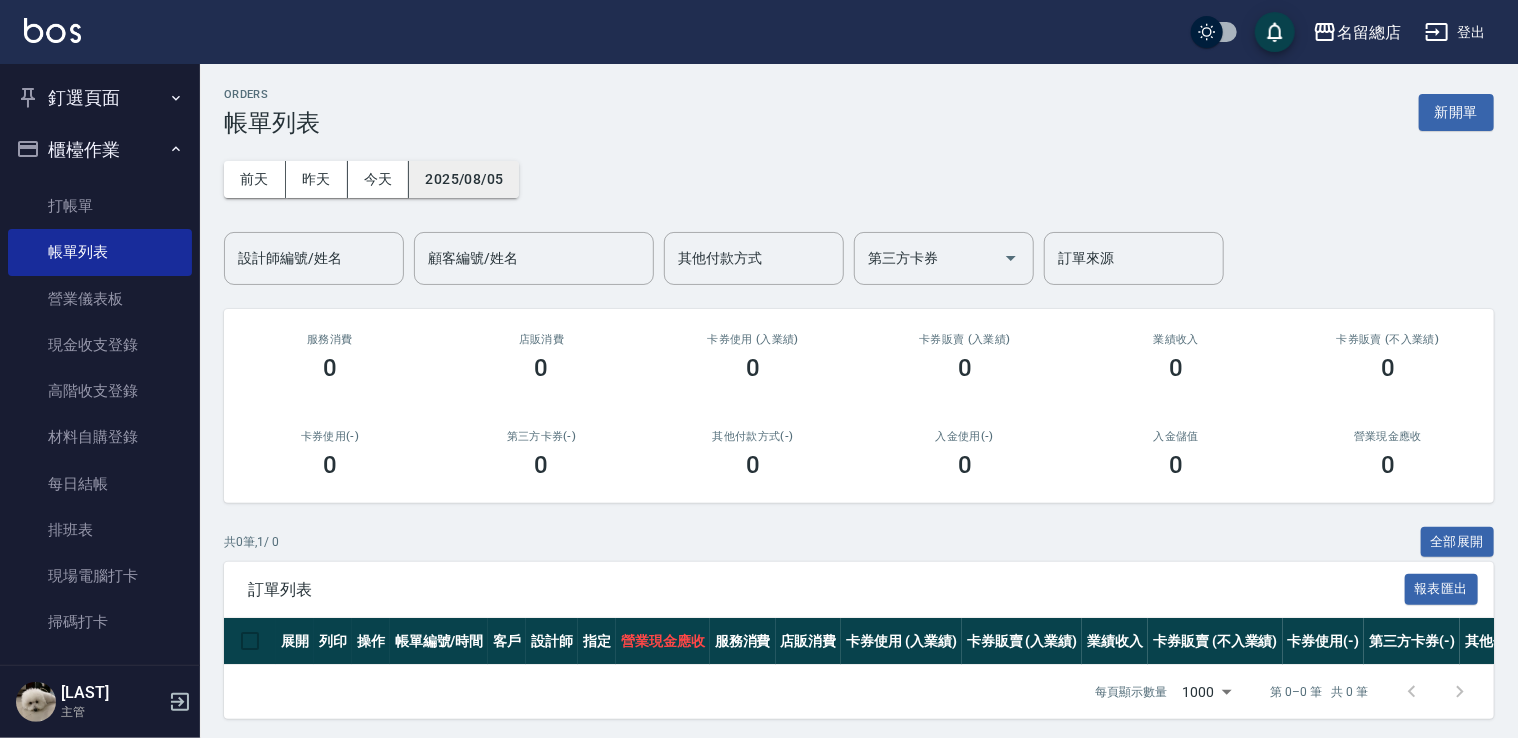 click on "2025/08/05" at bounding box center [464, 179] 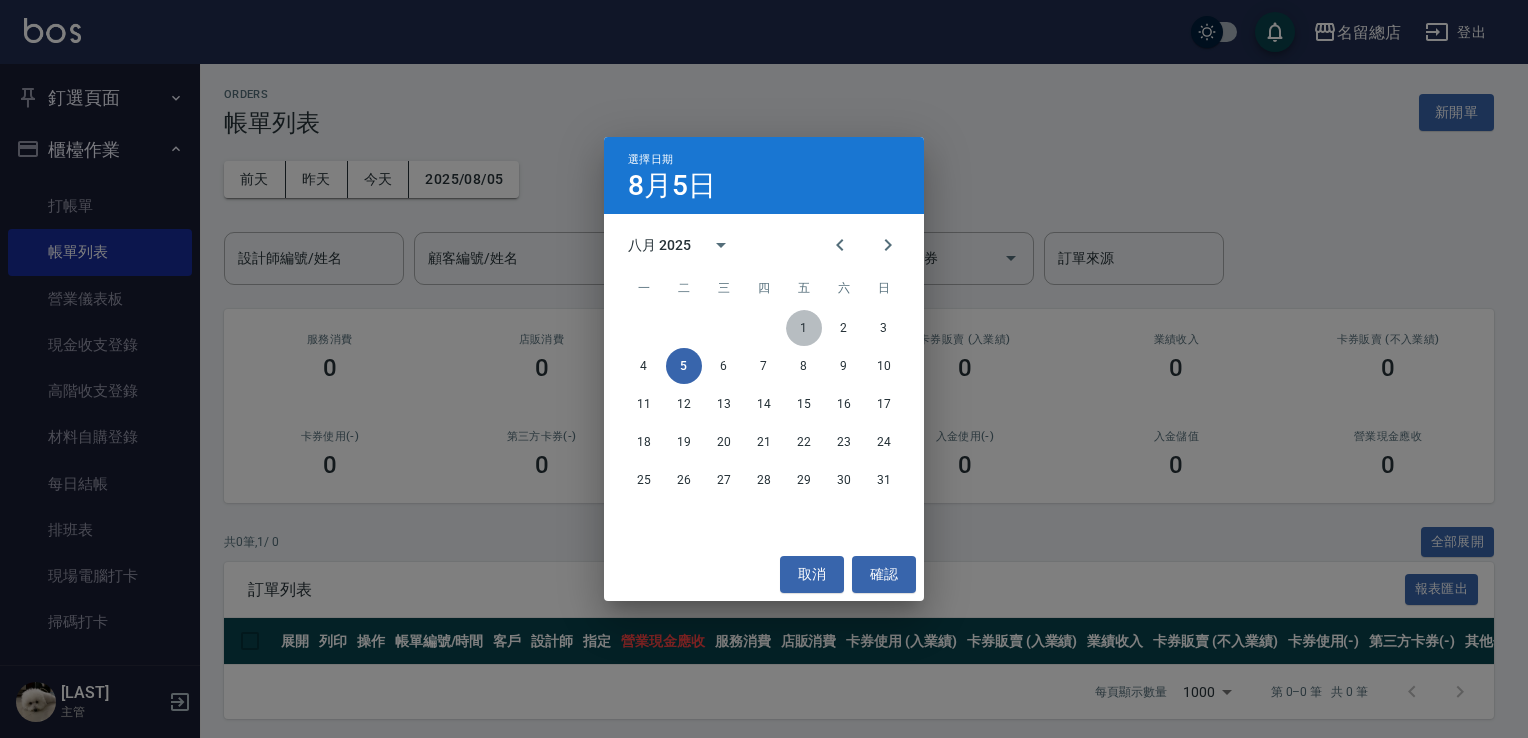 click on "1" at bounding box center [804, 328] 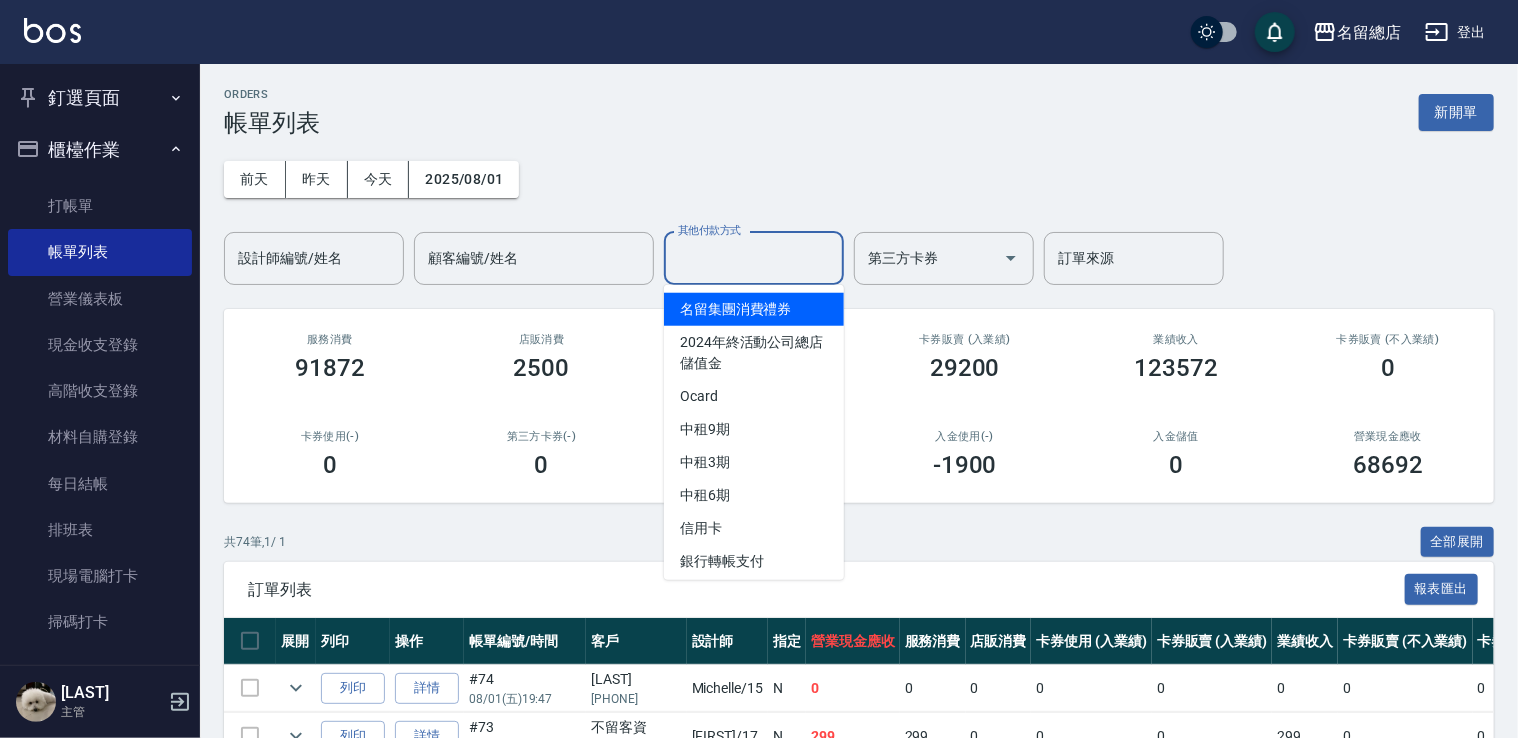 click on "其他付款方式" at bounding box center (754, 258) 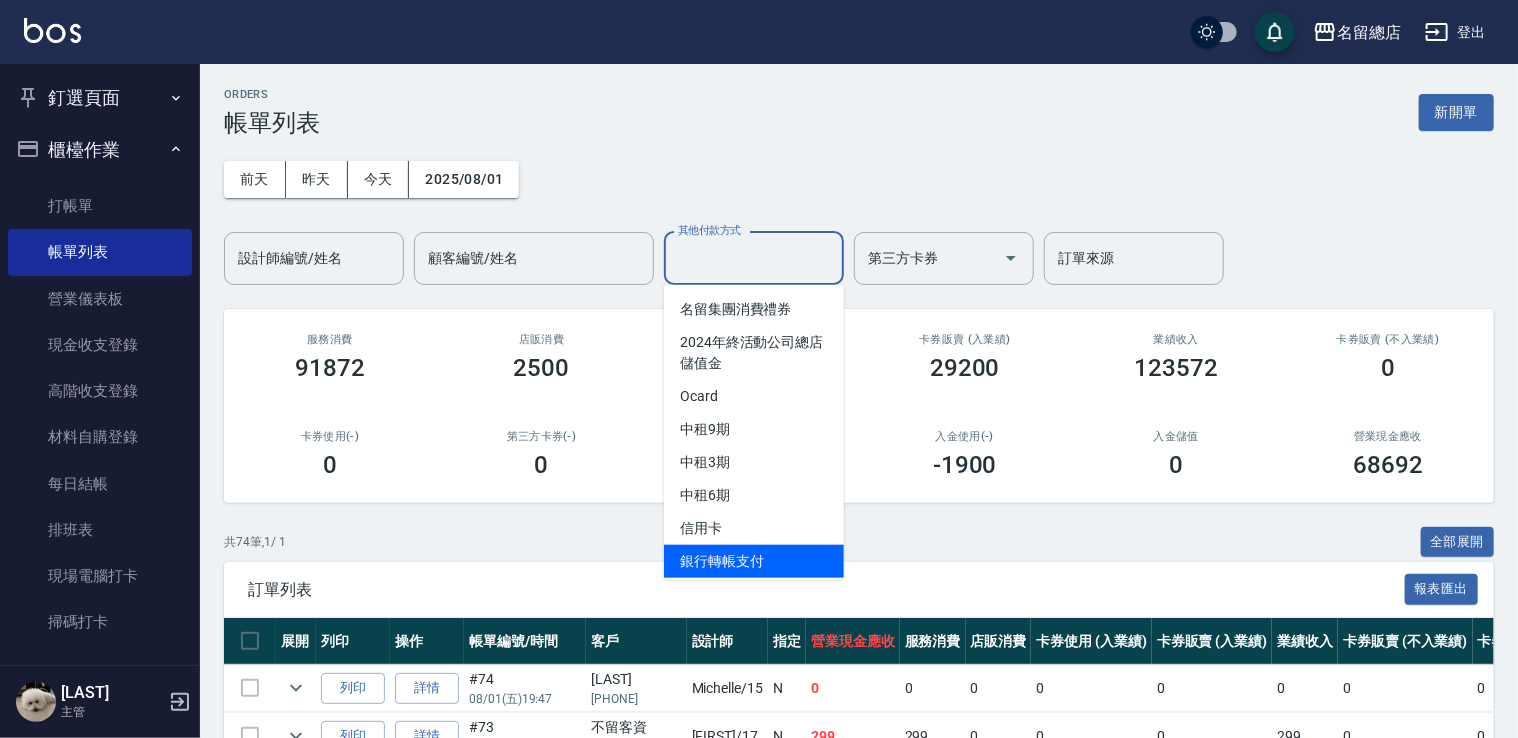 click on "銀行轉帳支付" at bounding box center (754, 561) 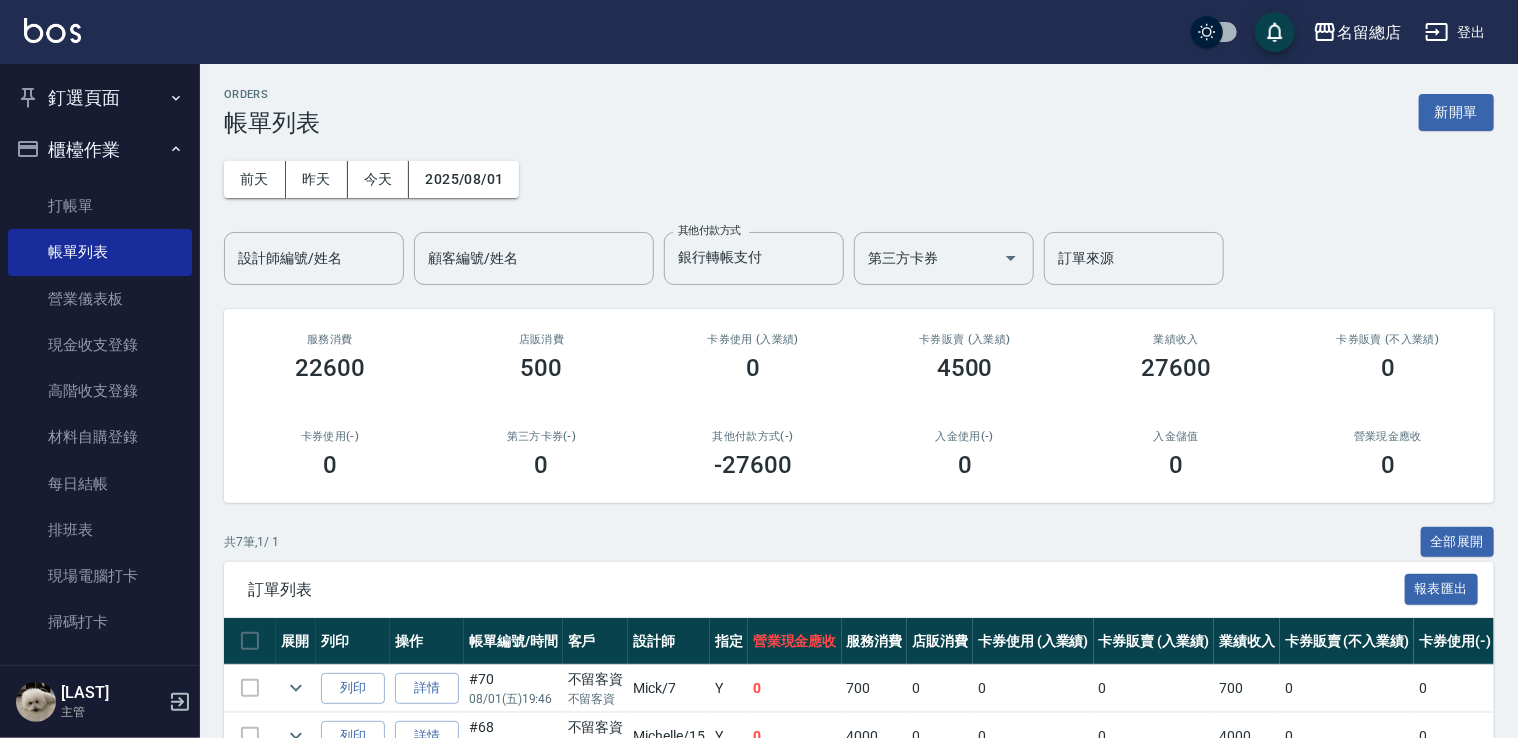 click on "前天 昨天 今天 [DATE] 設計師編號/姓名 設計師編號/姓名 顧客編號/姓名 顧客編號/姓名 其他付款方式 銀行轉帳支付 其他付款方式 第三方卡券 第三方卡券 訂單來源 訂單來源" at bounding box center [859, 211] 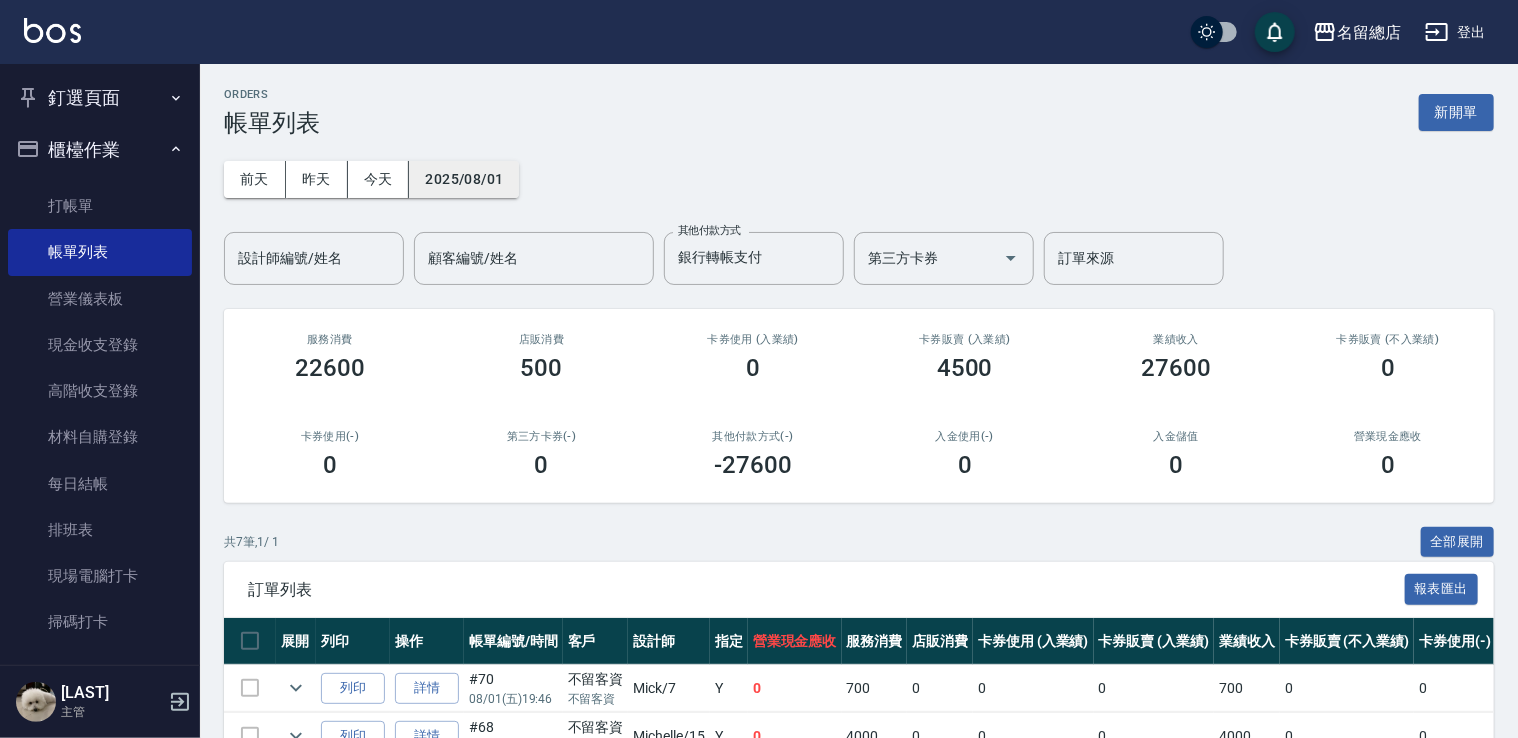 click on "2025/08/01" at bounding box center (464, 179) 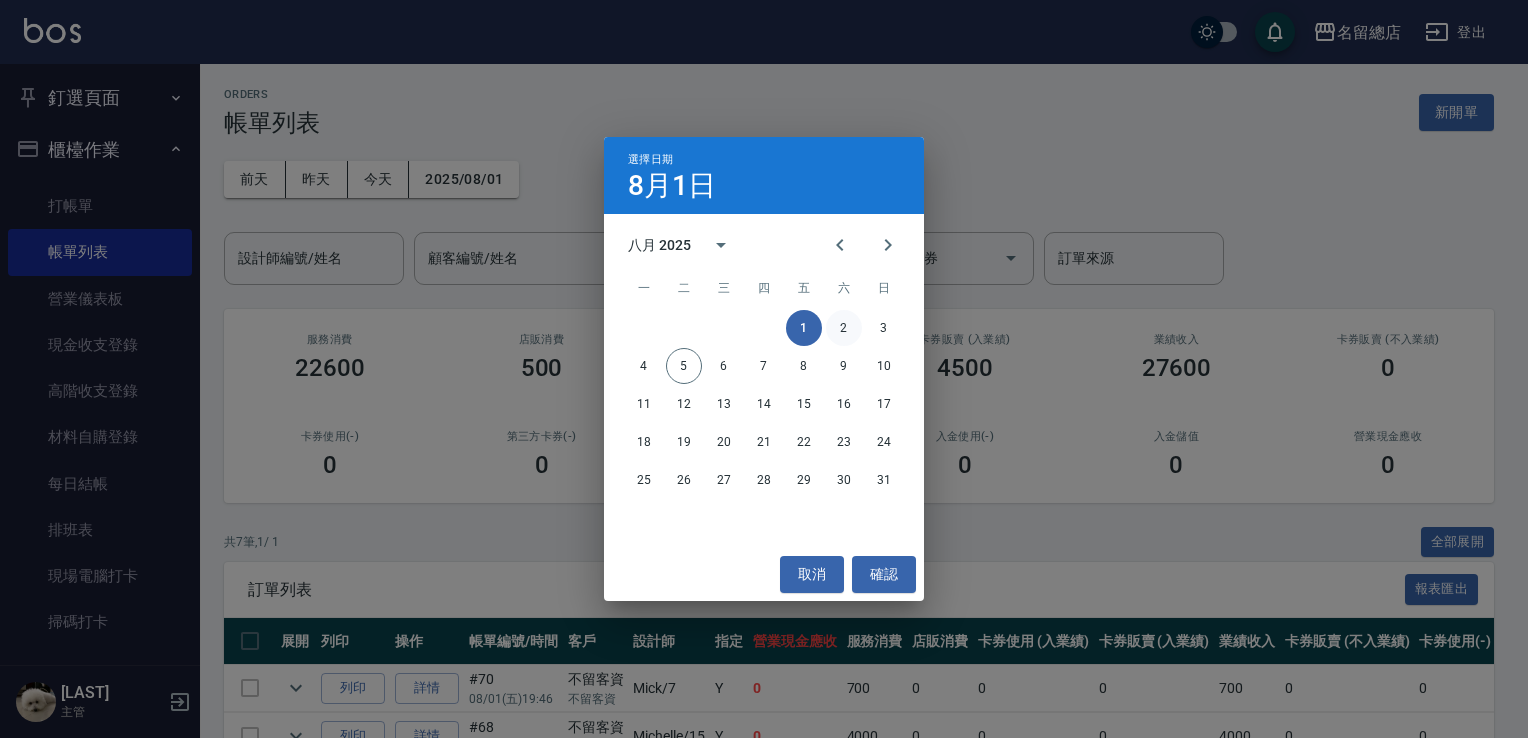 click on "2" at bounding box center [844, 328] 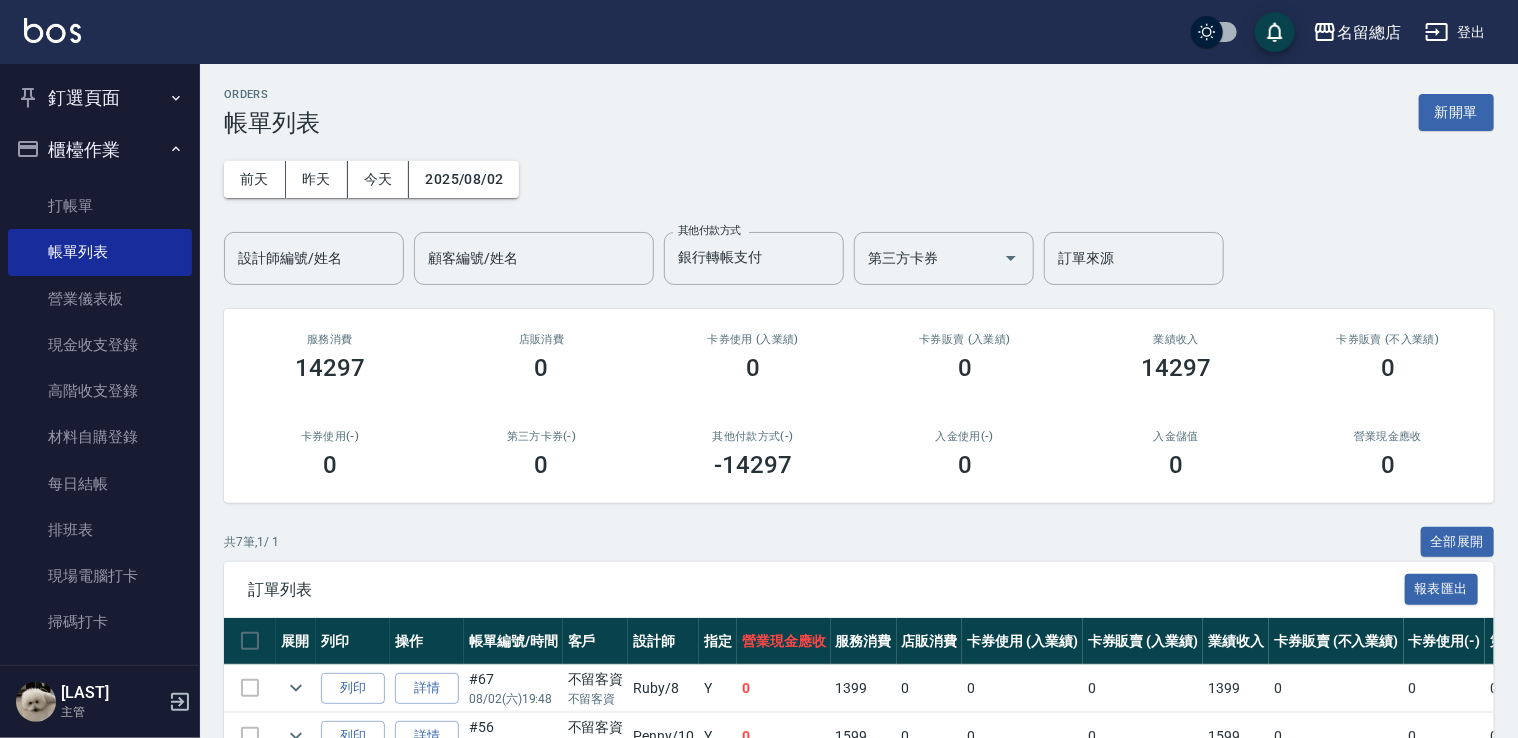 drag, startPoint x: 961, startPoint y: 185, endPoint x: 922, endPoint y: 203, distance: 42.953465 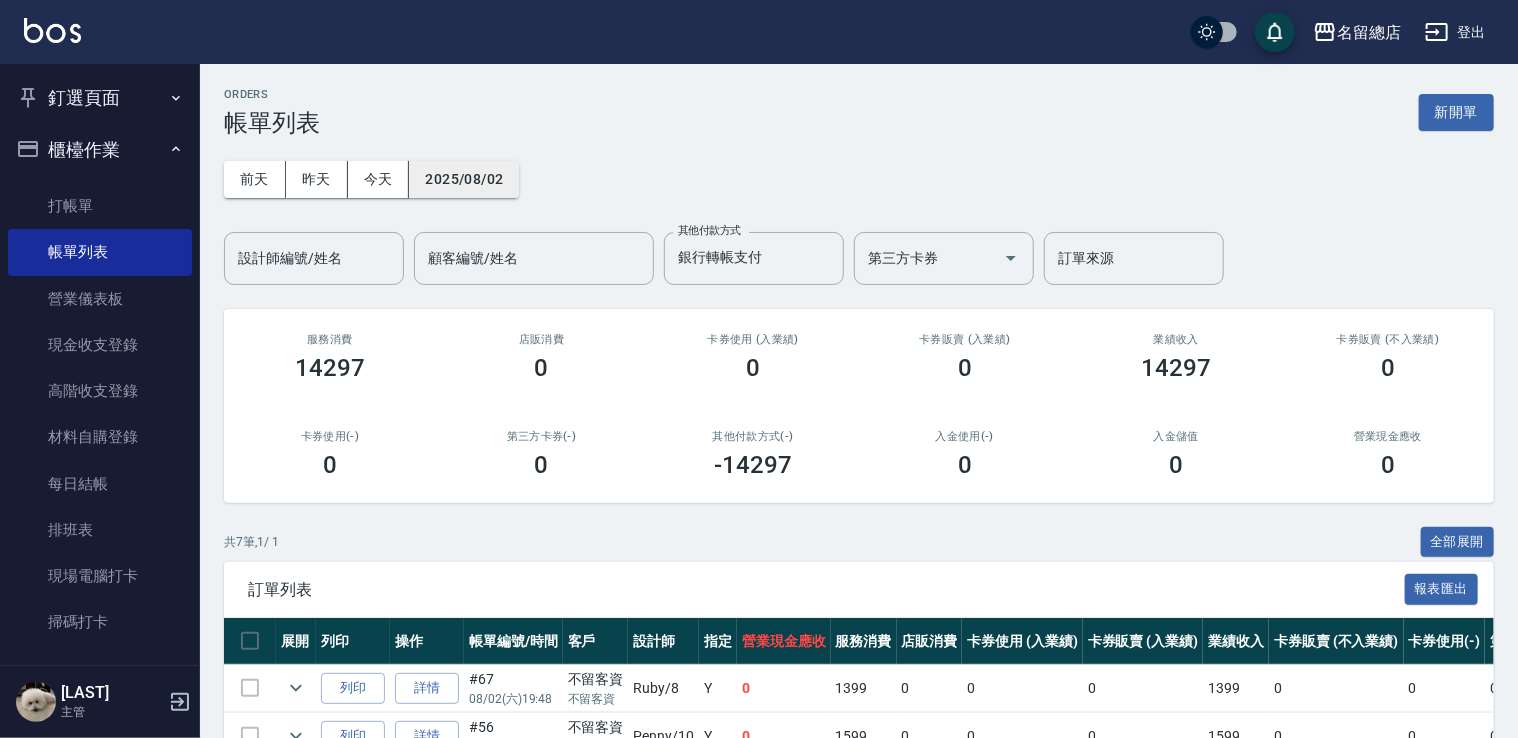 click on "2025/08/02" at bounding box center [464, 179] 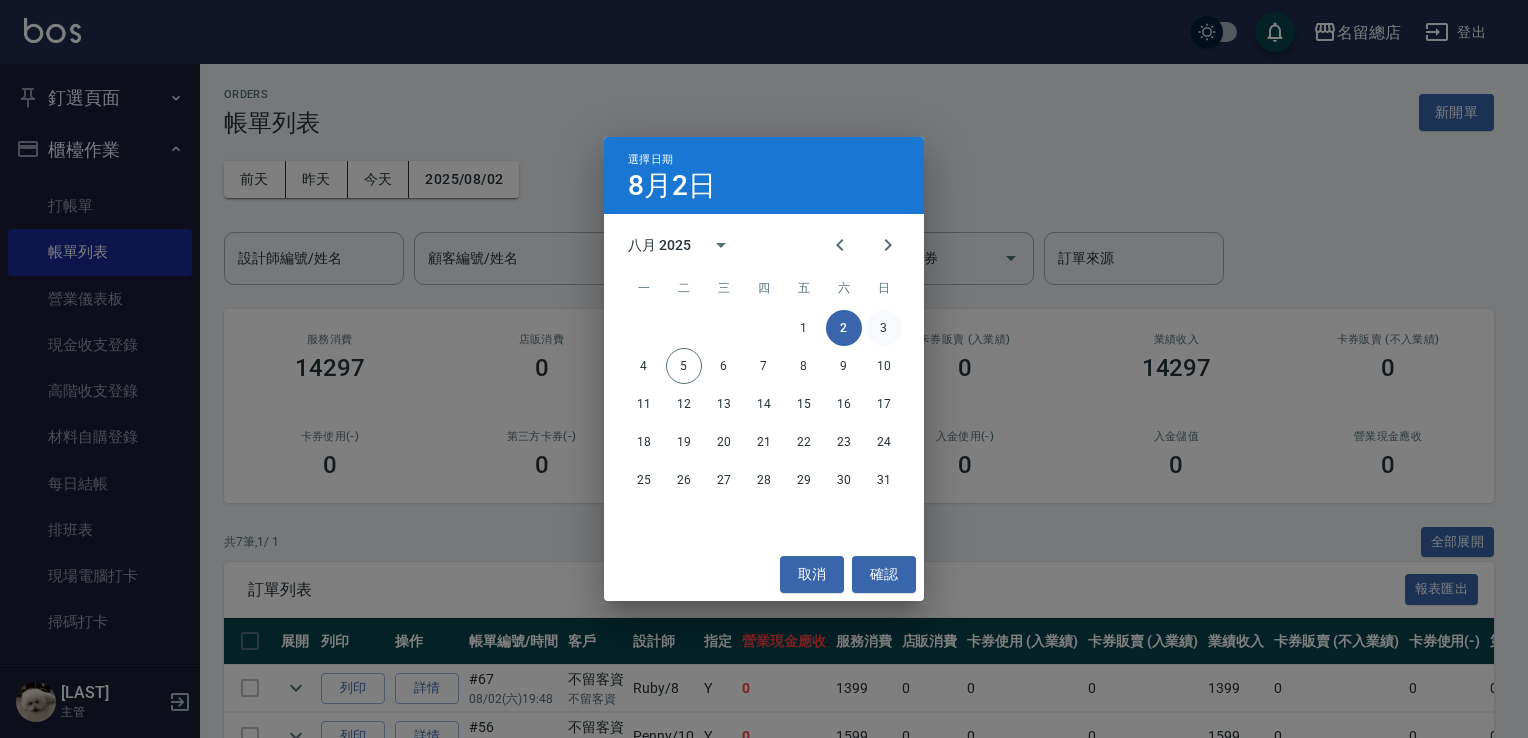 click on "3" at bounding box center [884, 328] 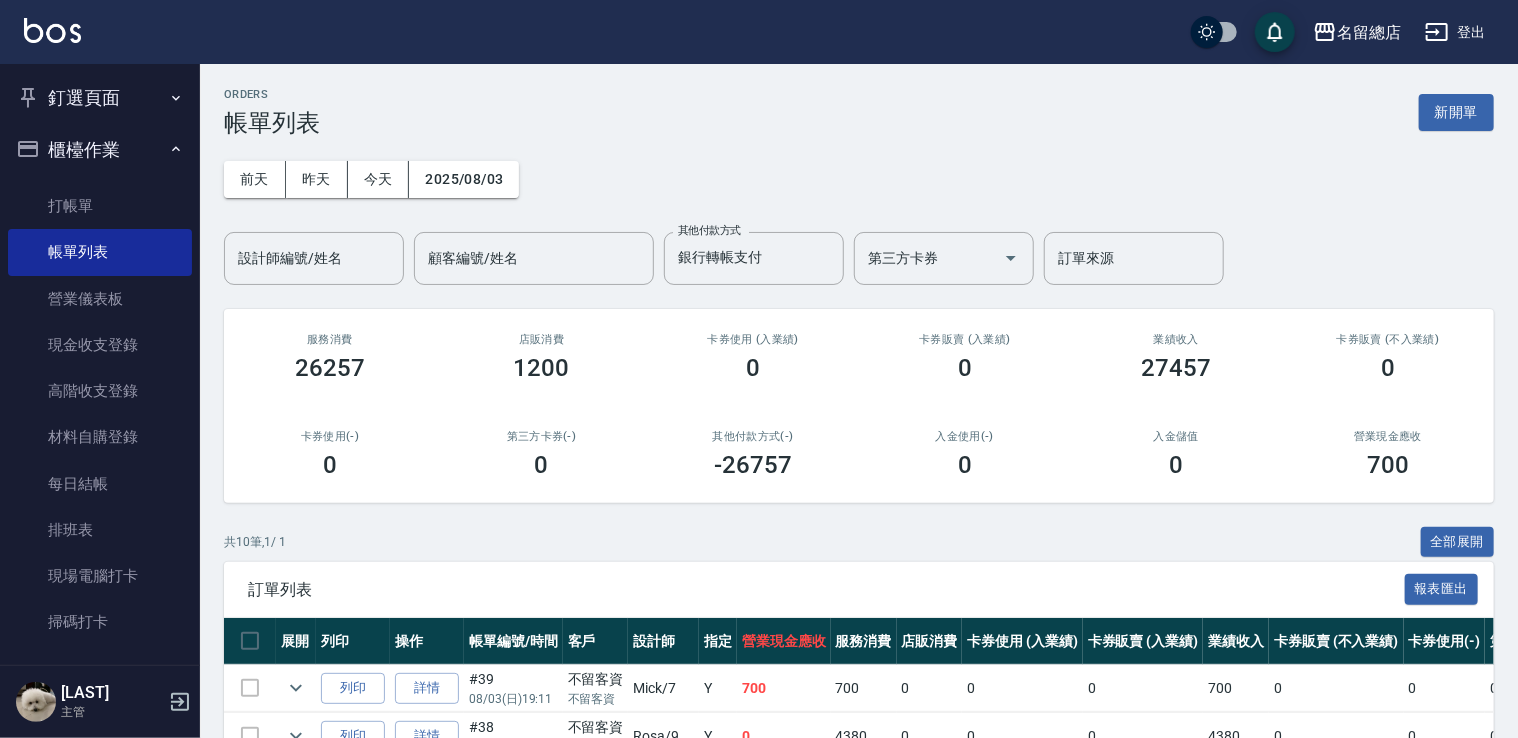 click on "前天 昨天 今天 [DATE] 設計師編號/姓名 設計師編號/姓名 顧客編號/姓名 顧客編號/姓名 其他付款方式 銀行轉帳支付 其他付款方式 第三方卡券 第三方卡券 訂單來源 訂單來源" at bounding box center (859, 211) 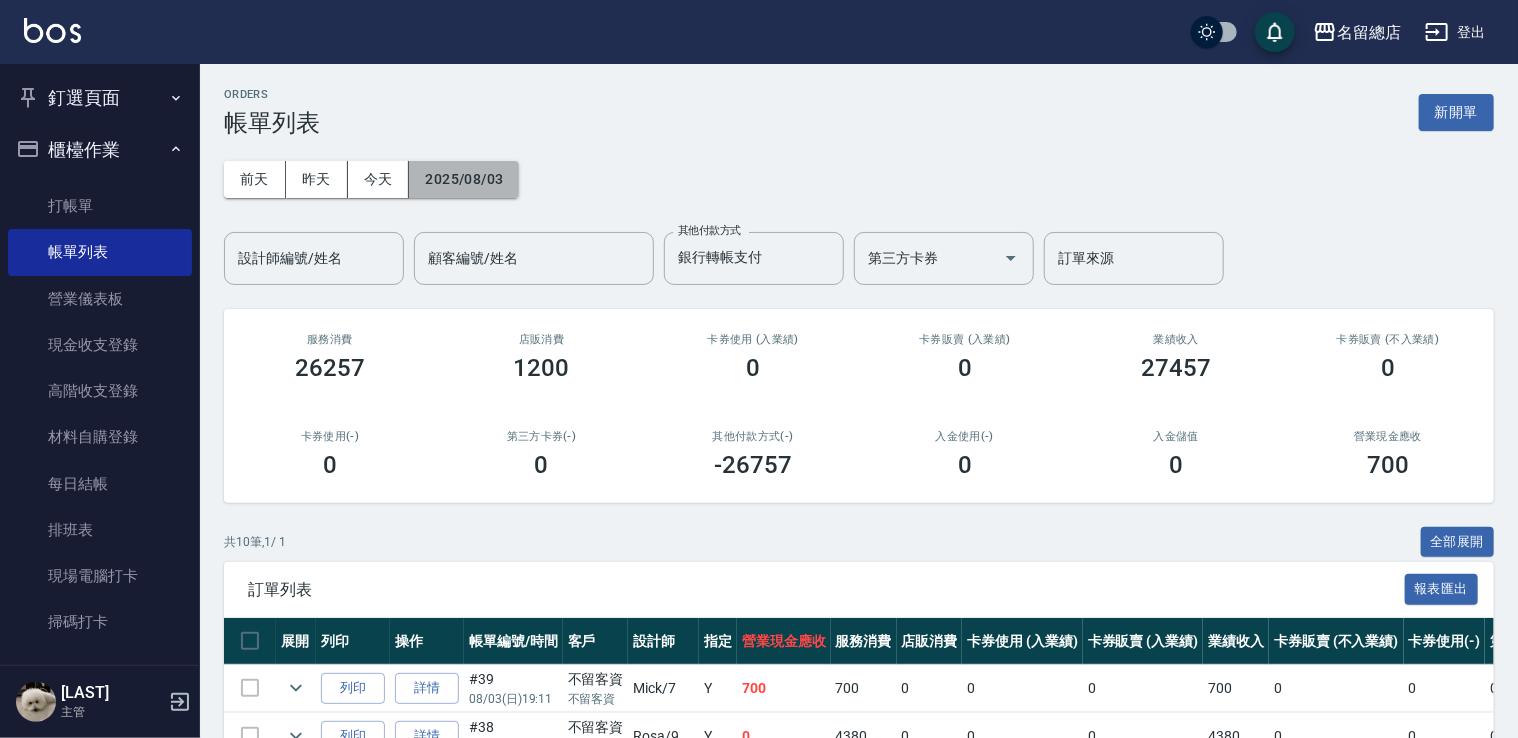 click on "2025/08/03" at bounding box center (464, 179) 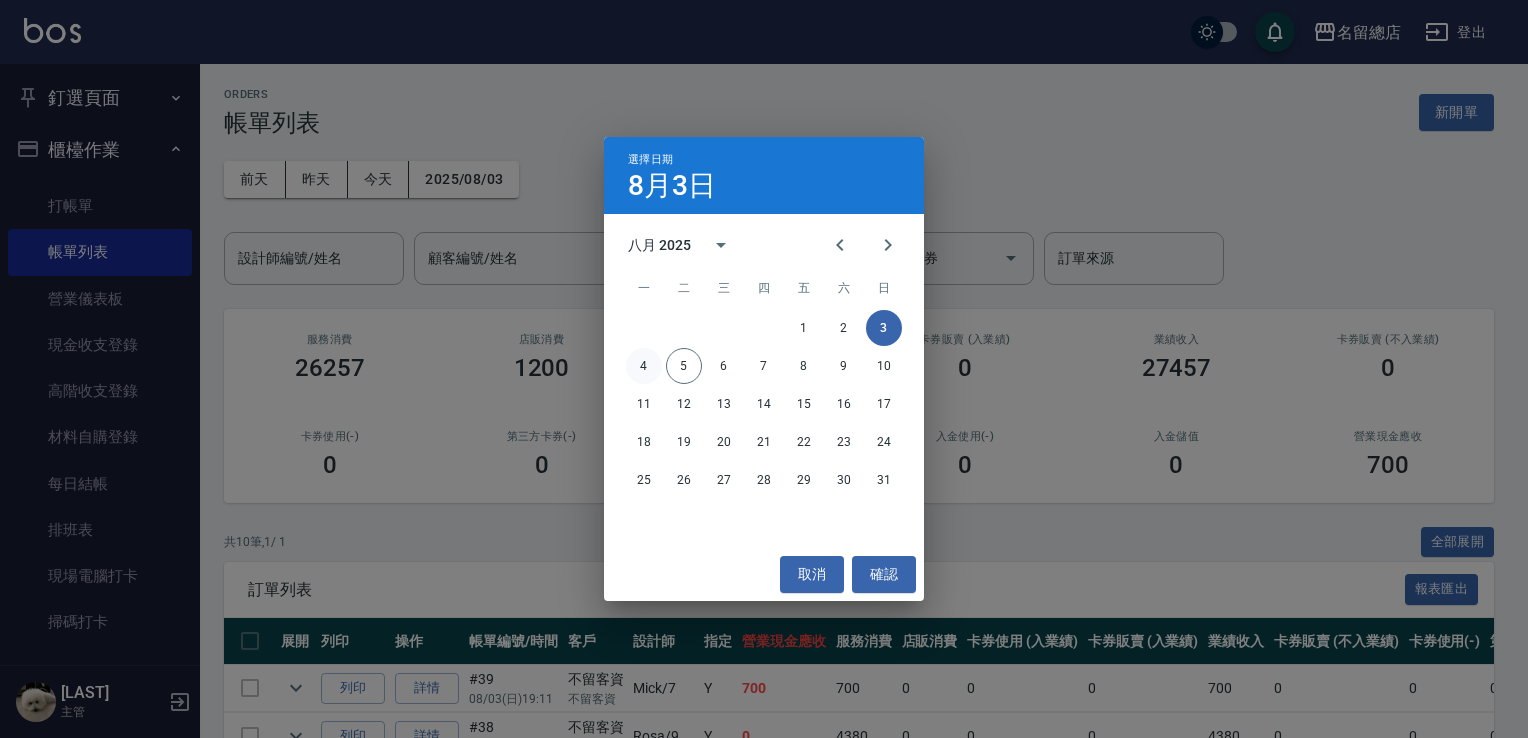 click on "4" at bounding box center [644, 366] 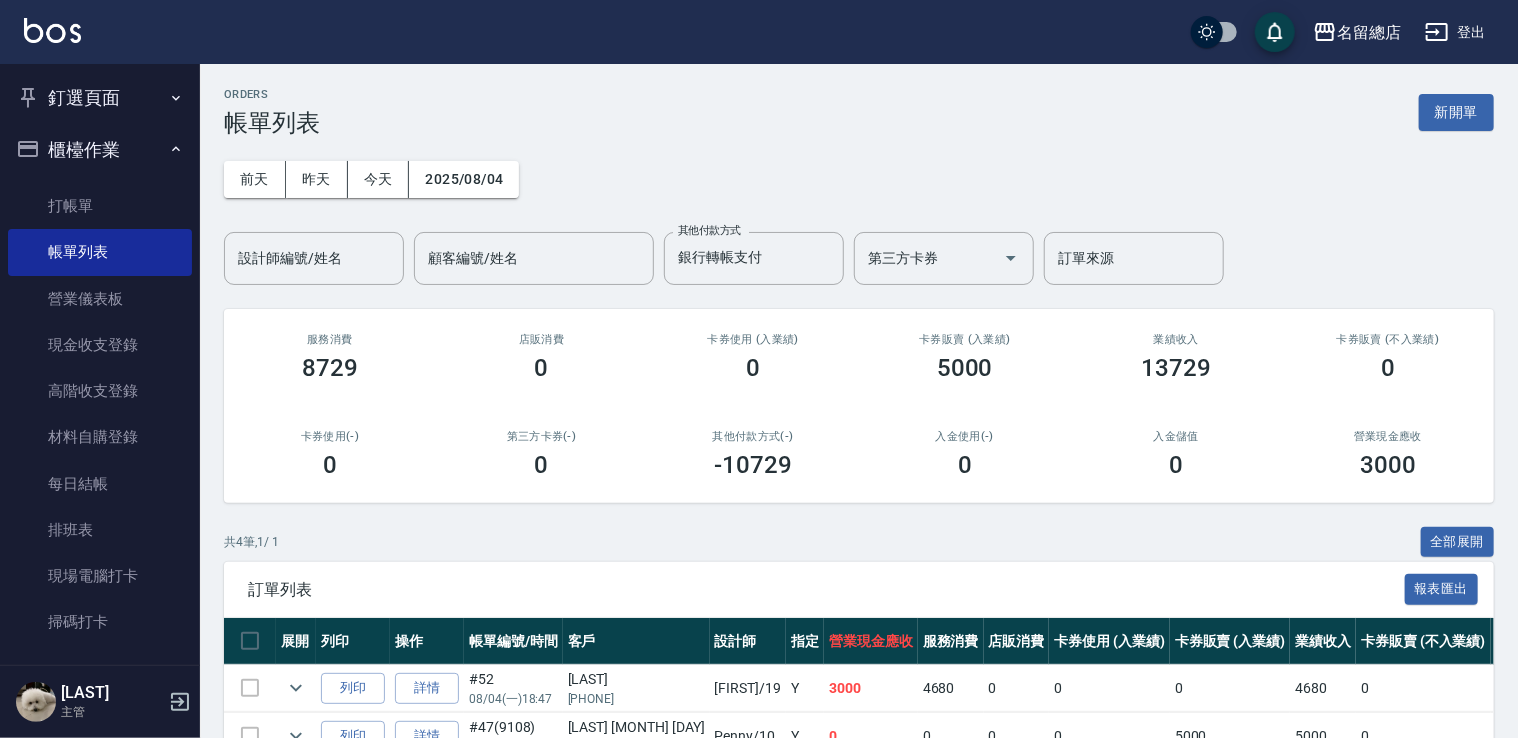 click on "前天 昨天 今天 [DATE] 設計師編號/姓名 設計師編號/姓名 顧客編號/姓名 顧客編號/姓名 其他付款方式 銀行轉帳支付 其他付款方式 第三方卡券 第三方卡券 訂單來源 訂單來源" at bounding box center [859, 211] 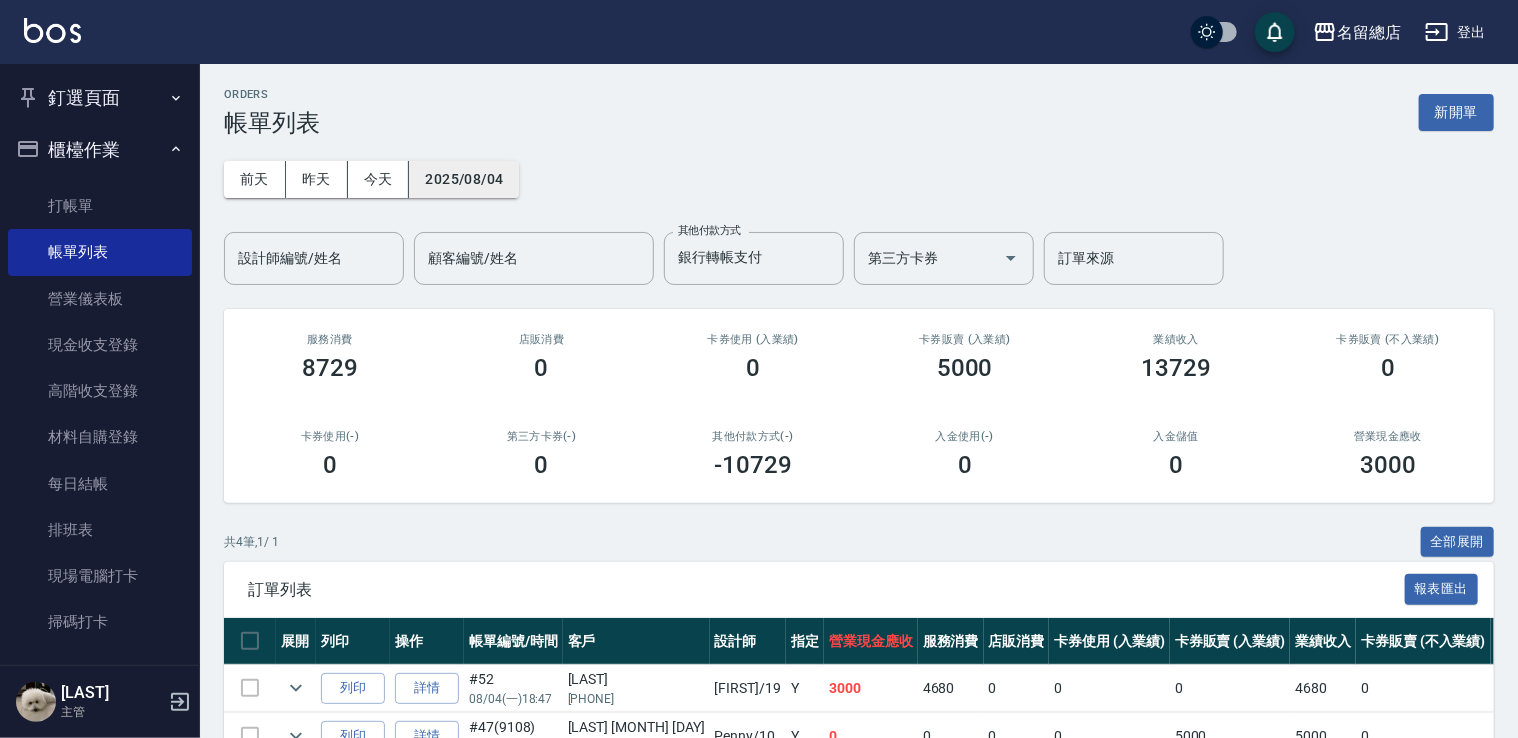 click on "2025/08/04" at bounding box center (464, 179) 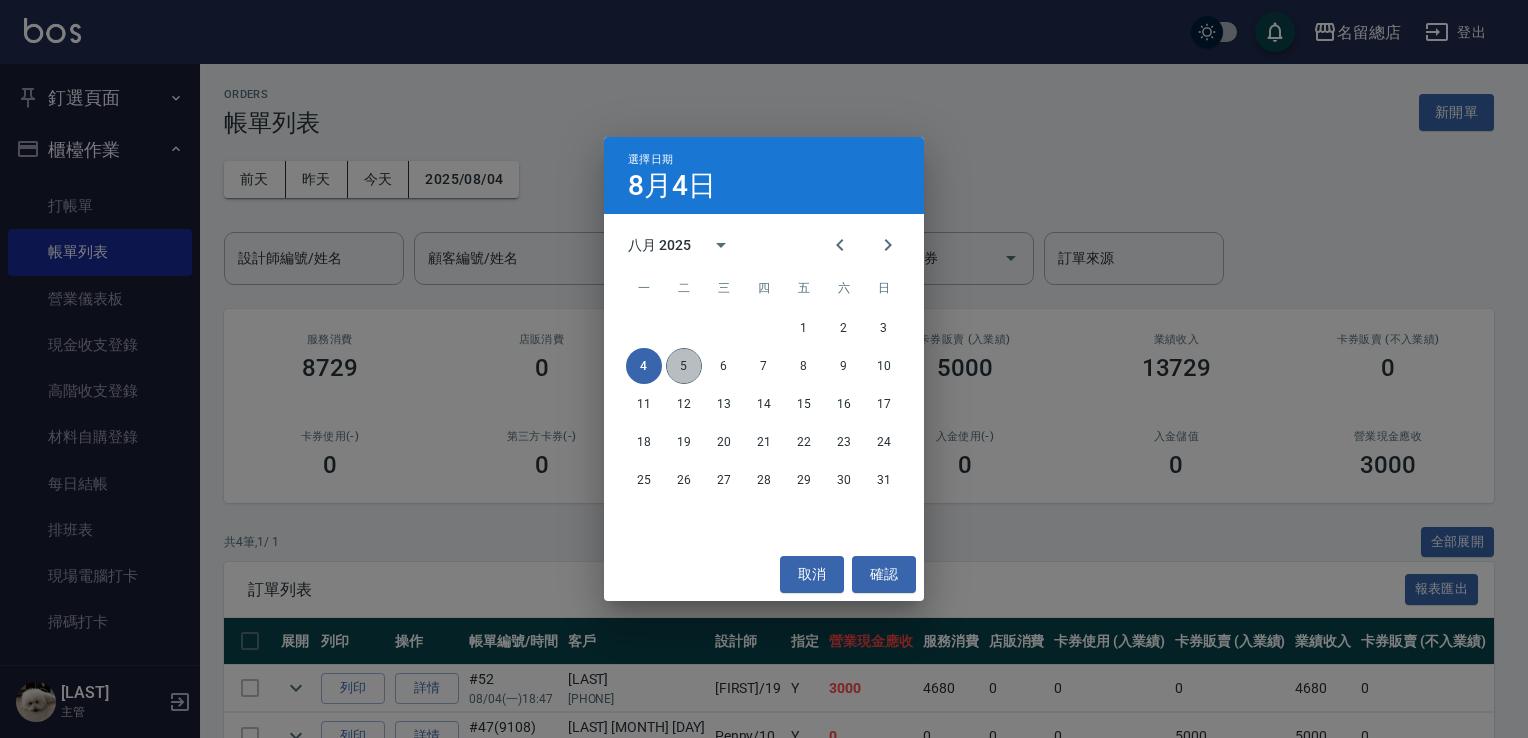 click on "5" at bounding box center [684, 366] 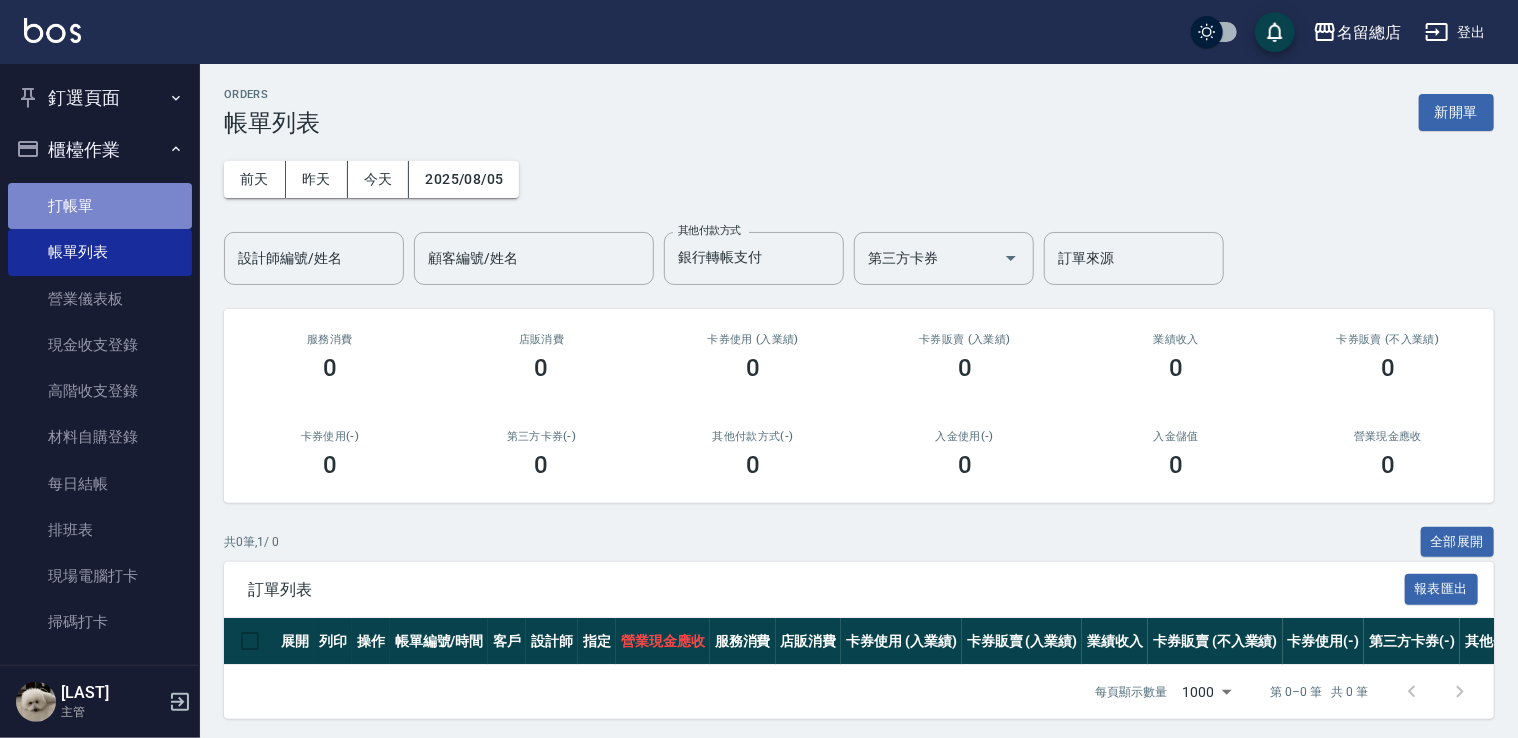 click on "打帳單" at bounding box center (100, 206) 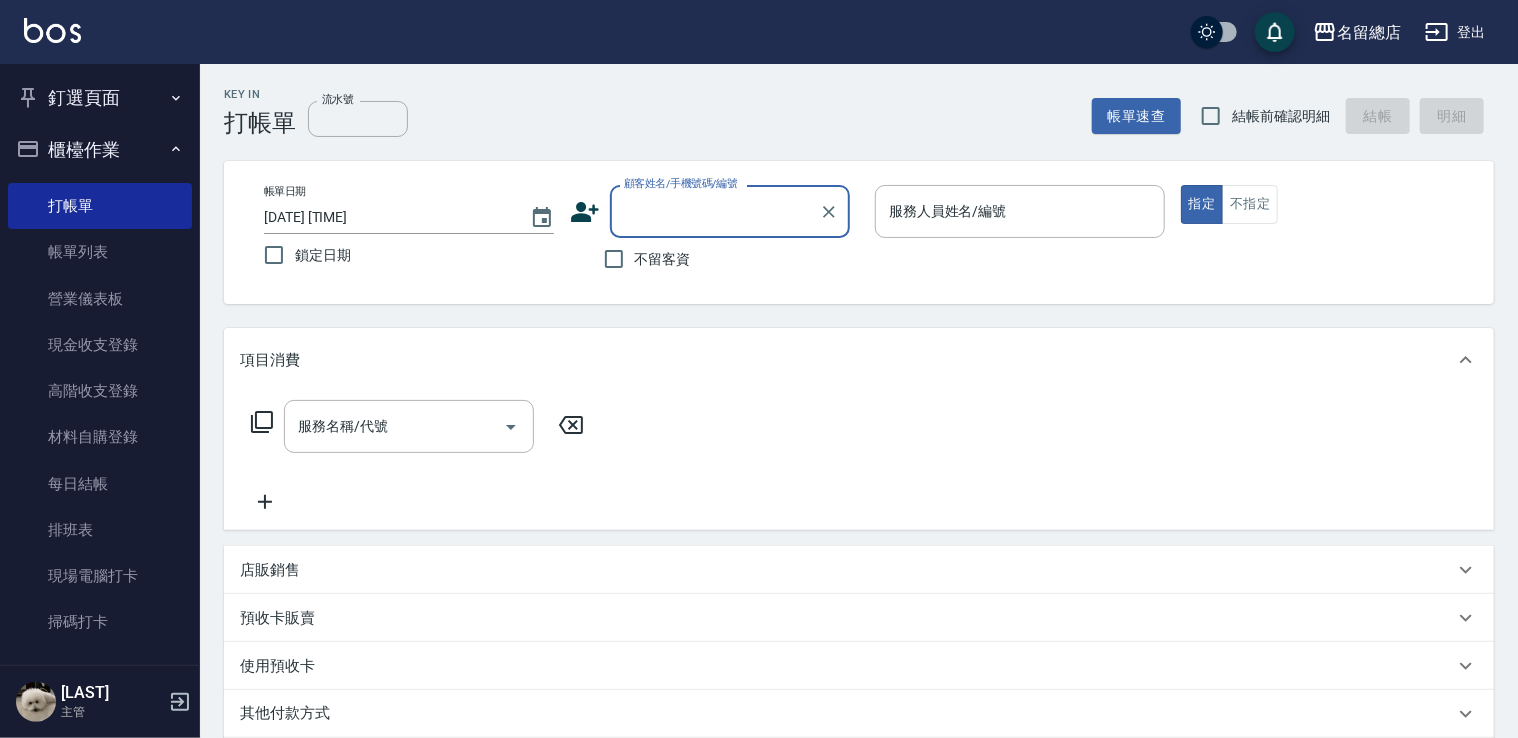 click on "不留客資" at bounding box center [663, 259] 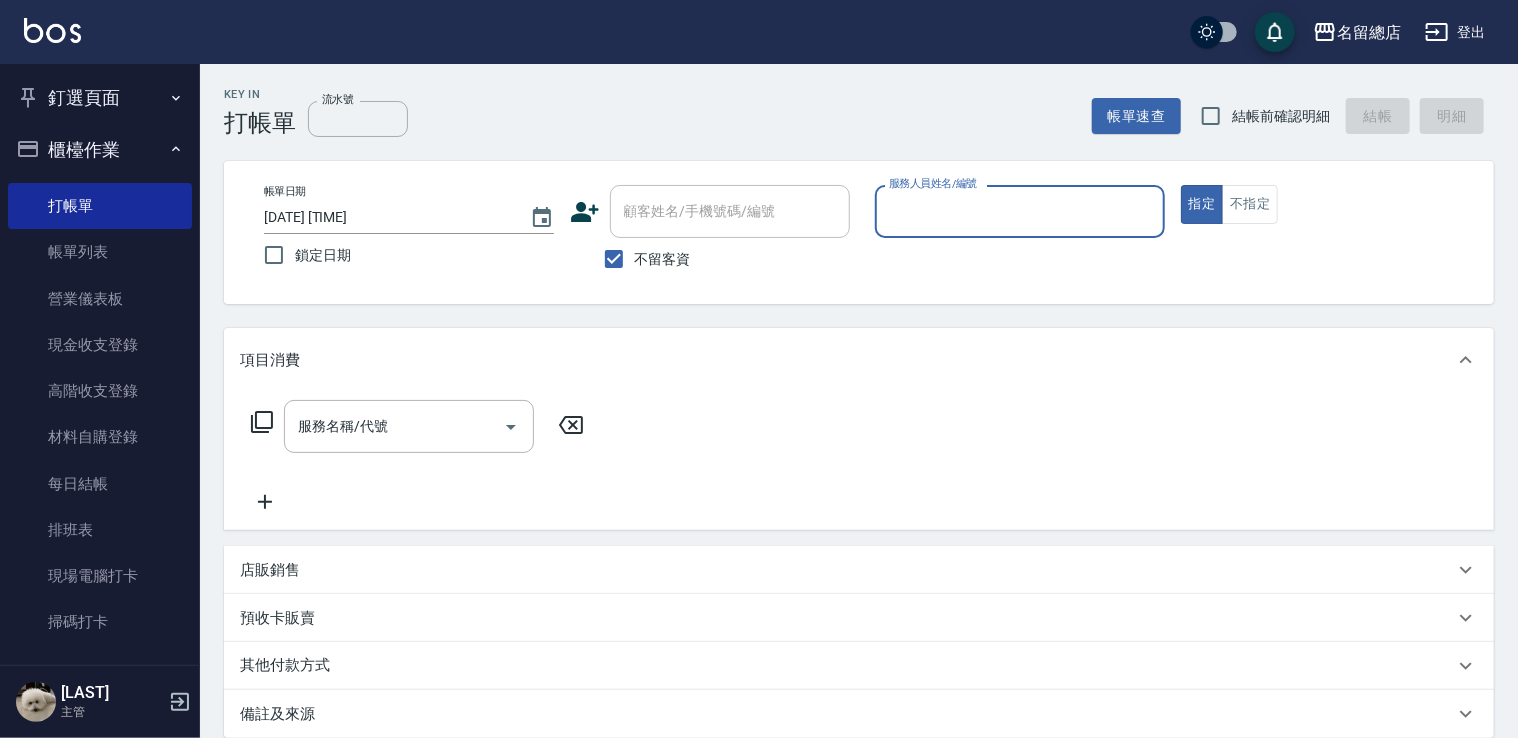 click on "登出" at bounding box center (1455, 32) 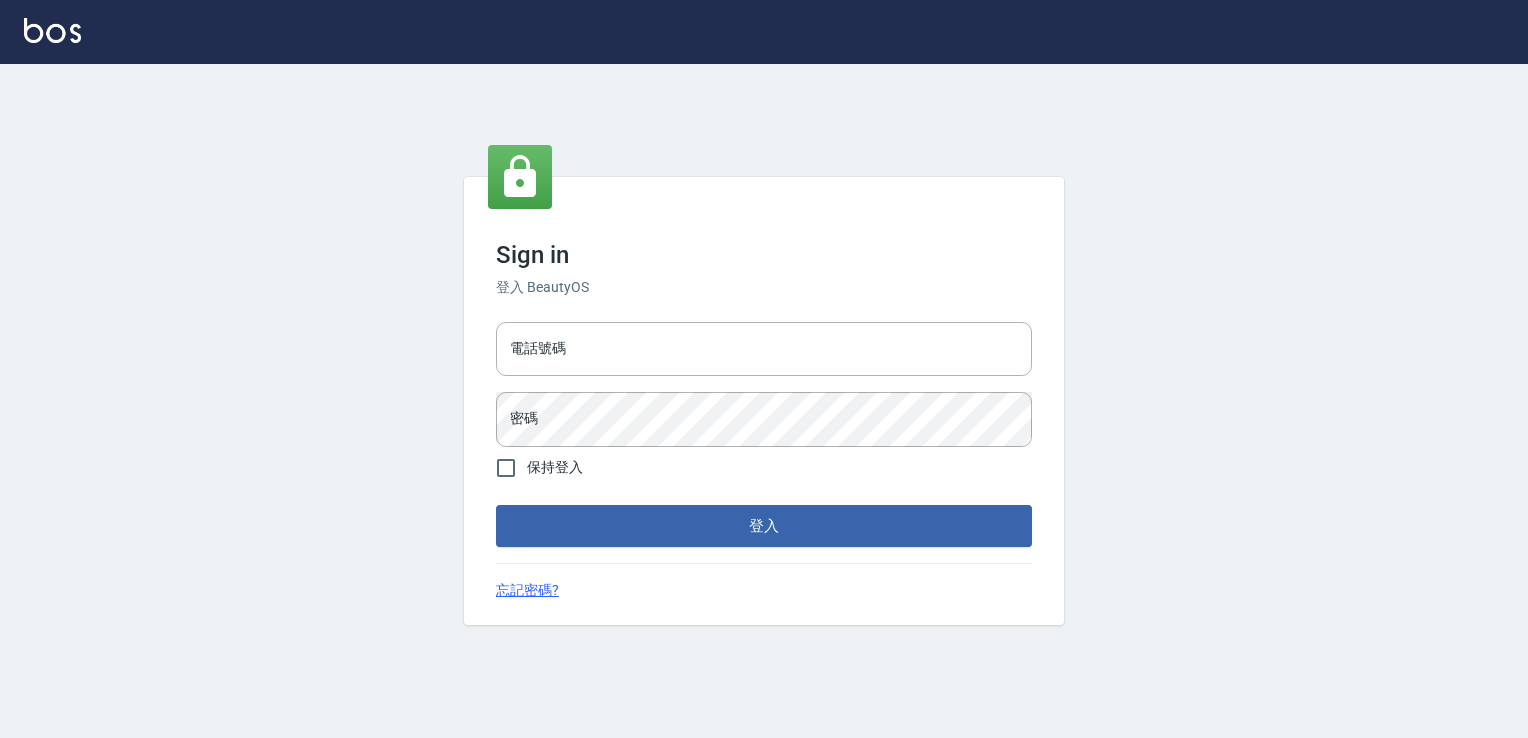 scroll, scrollTop: 0, scrollLeft: 0, axis: both 